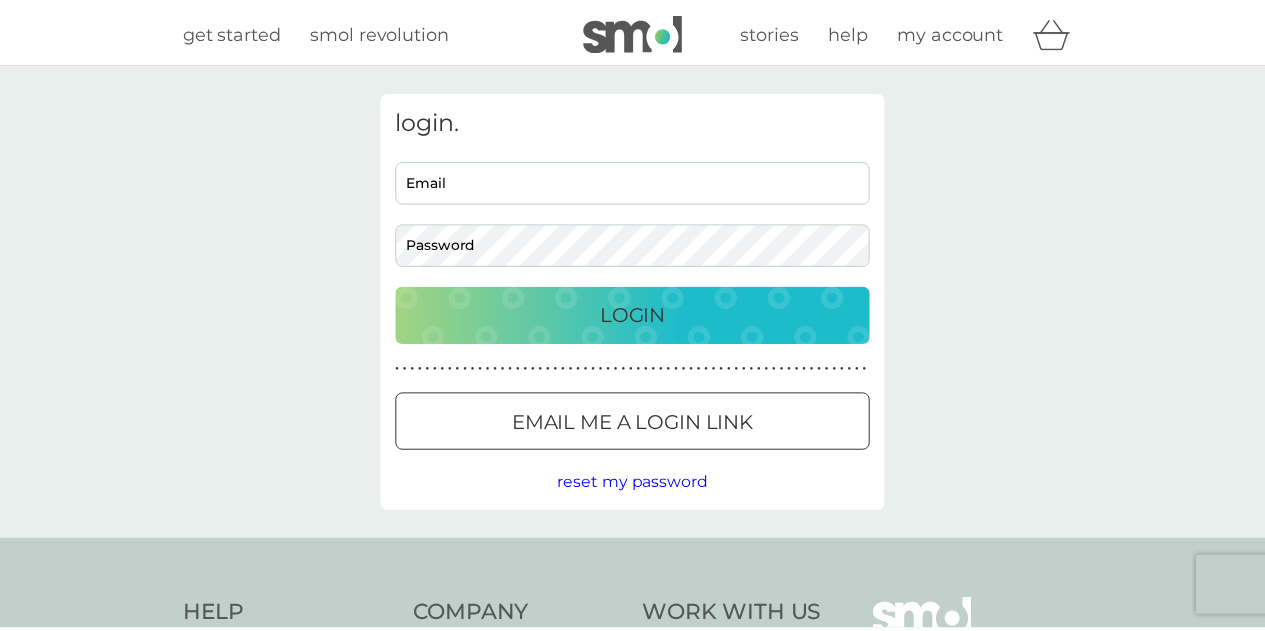 scroll, scrollTop: 0, scrollLeft: 0, axis: both 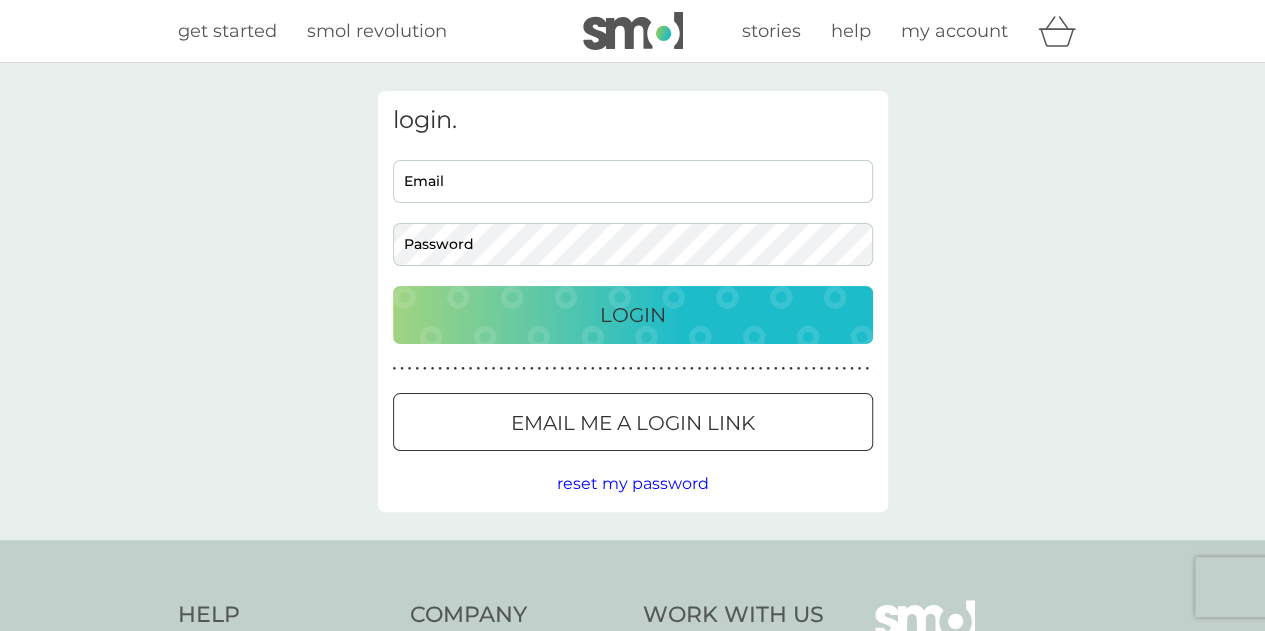 click on "Email me a login link" at bounding box center (633, 423) 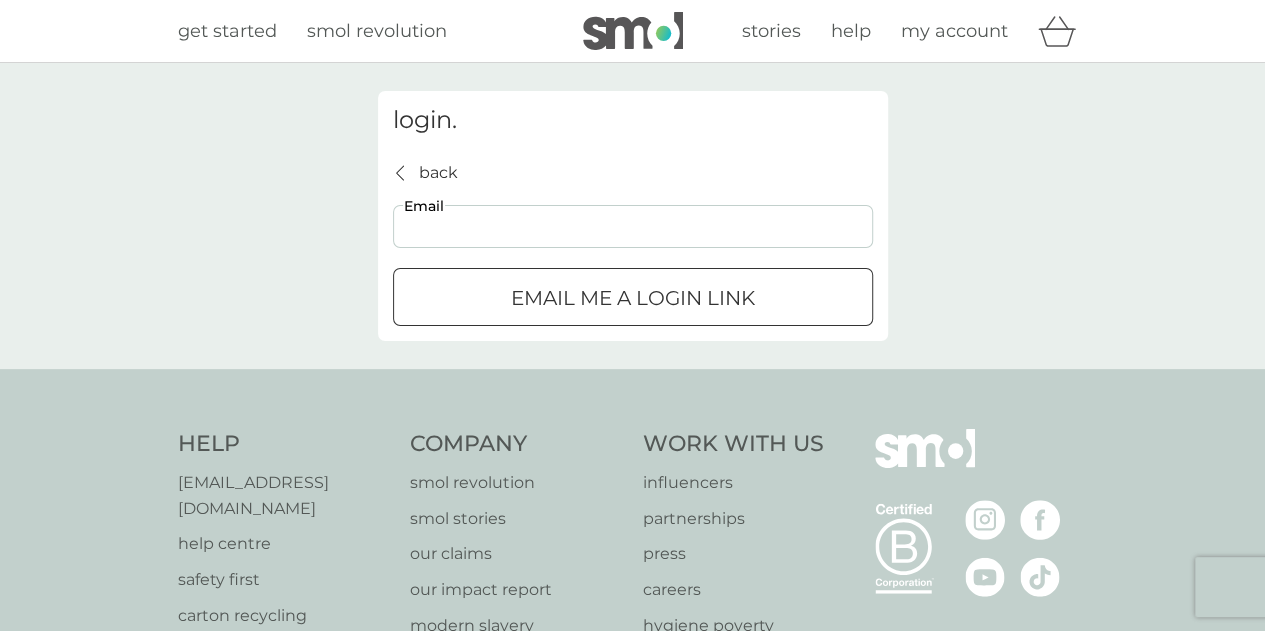 click on "Email" at bounding box center (633, 226) 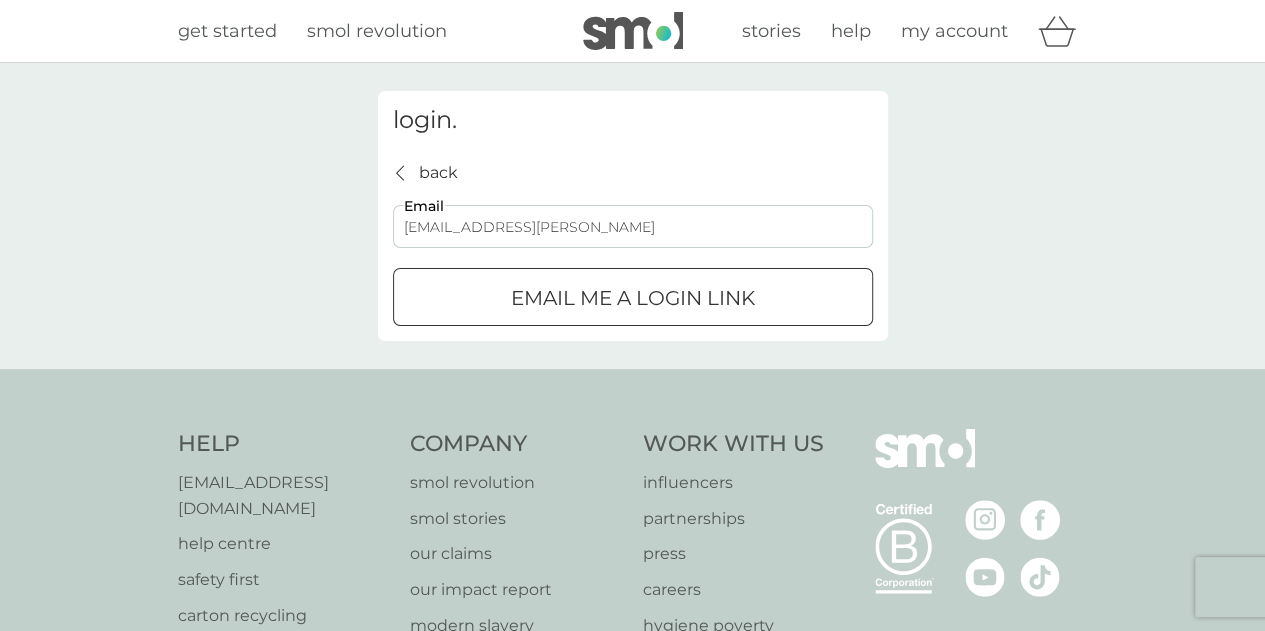 type on "[EMAIL_ADDRESS][PERSON_NAME][DOMAIN_NAME]" 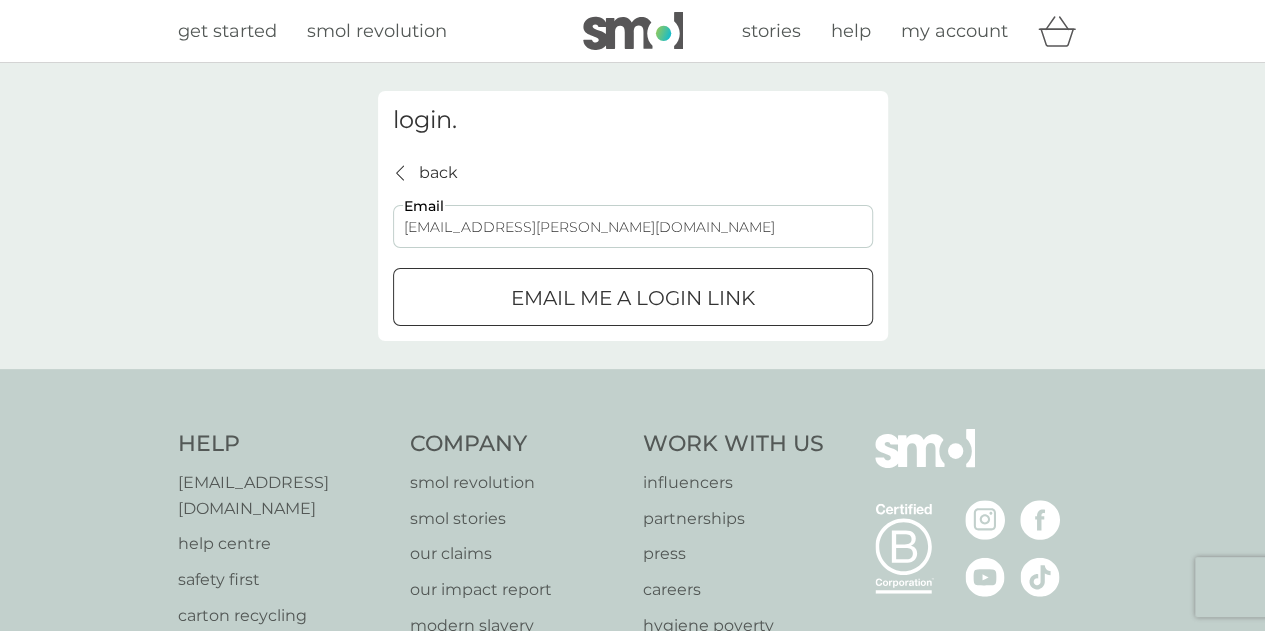 click on "Email me a login link" at bounding box center [633, 297] 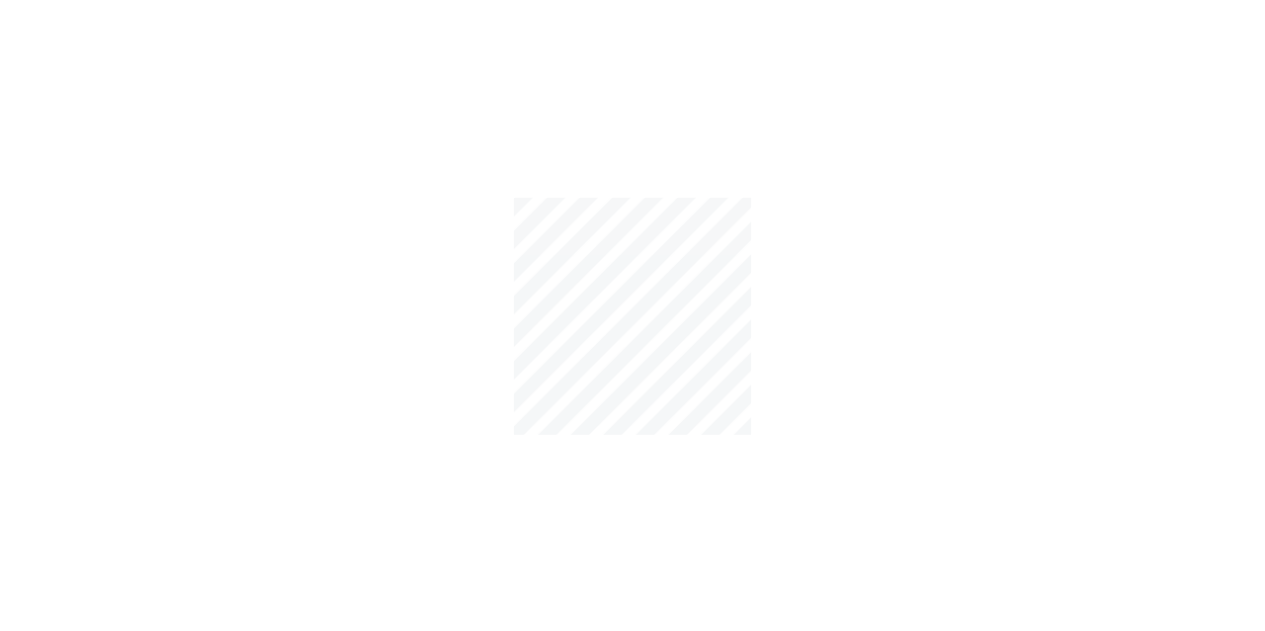 scroll, scrollTop: 0, scrollLeft: 0, axis: both 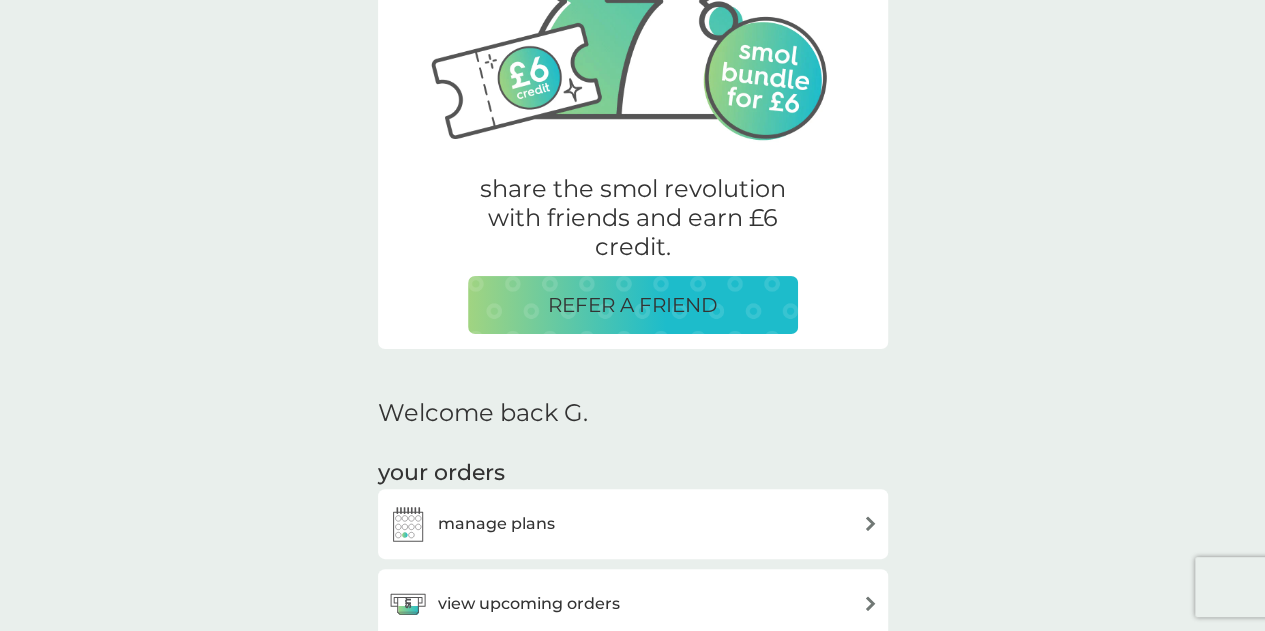 click on "REFER A FRIEND" at bounding box center [633, 305] 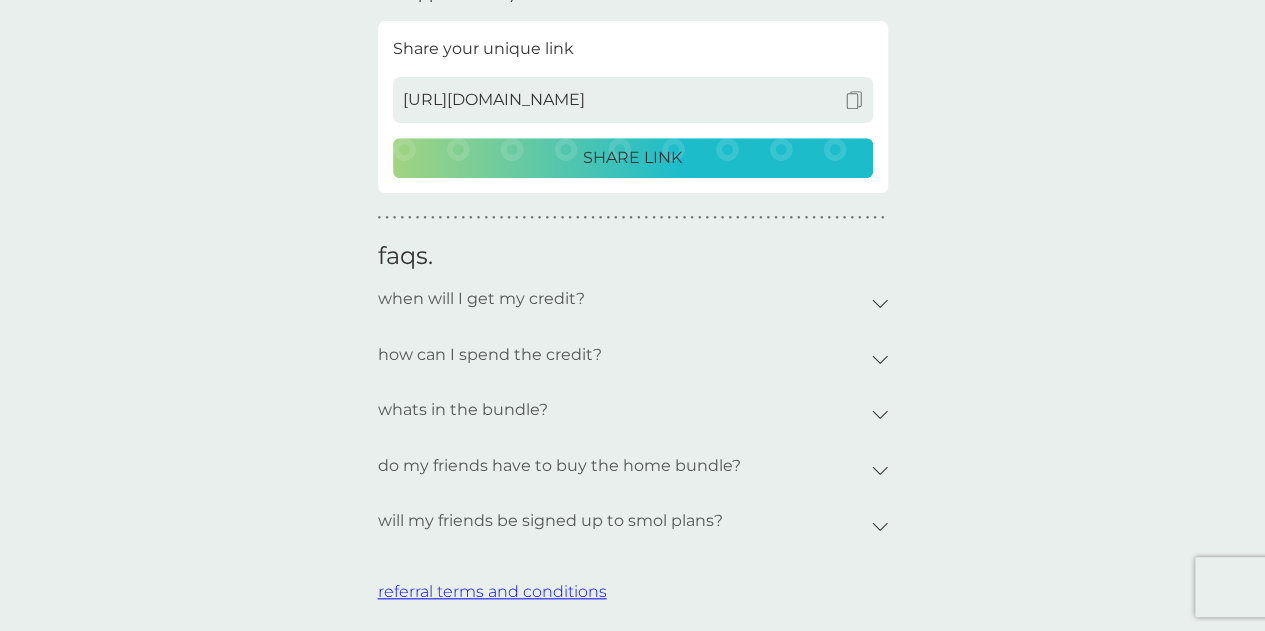 scroll, scrollTop: 688, scrollLeft: 0, axis: vertical 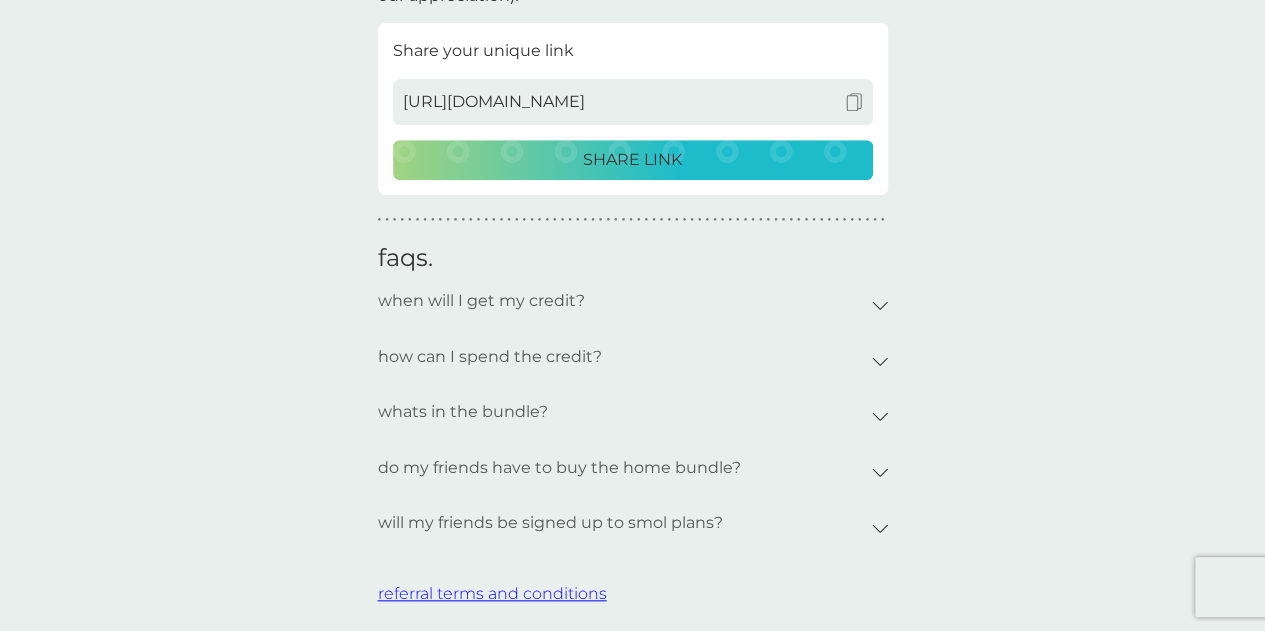 click on "SHARE LINK" at bounding box center (633, 160) 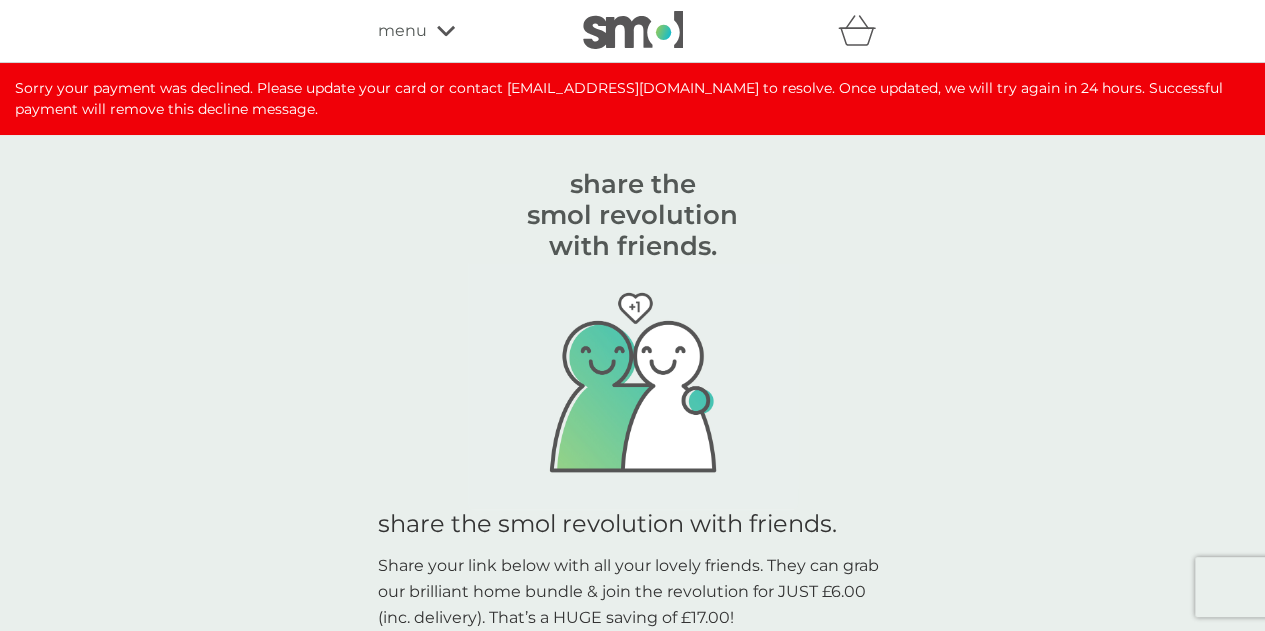 click on "menu" at bounding box center [402, 31] 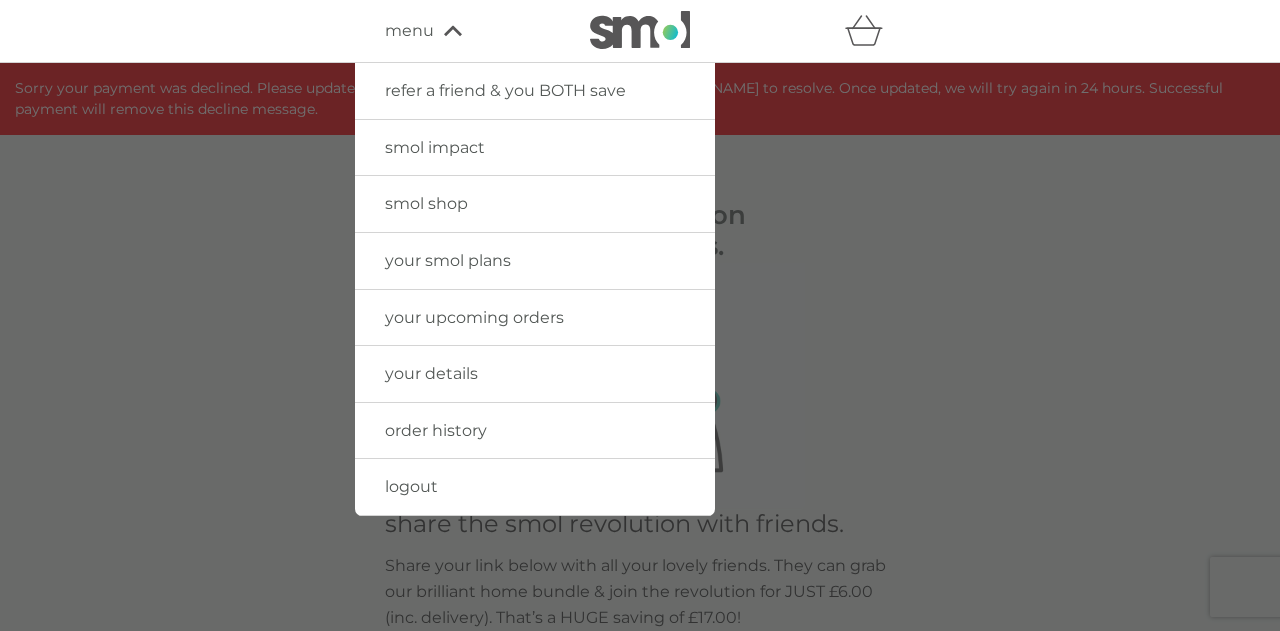 click at bounding box center [640, 378] 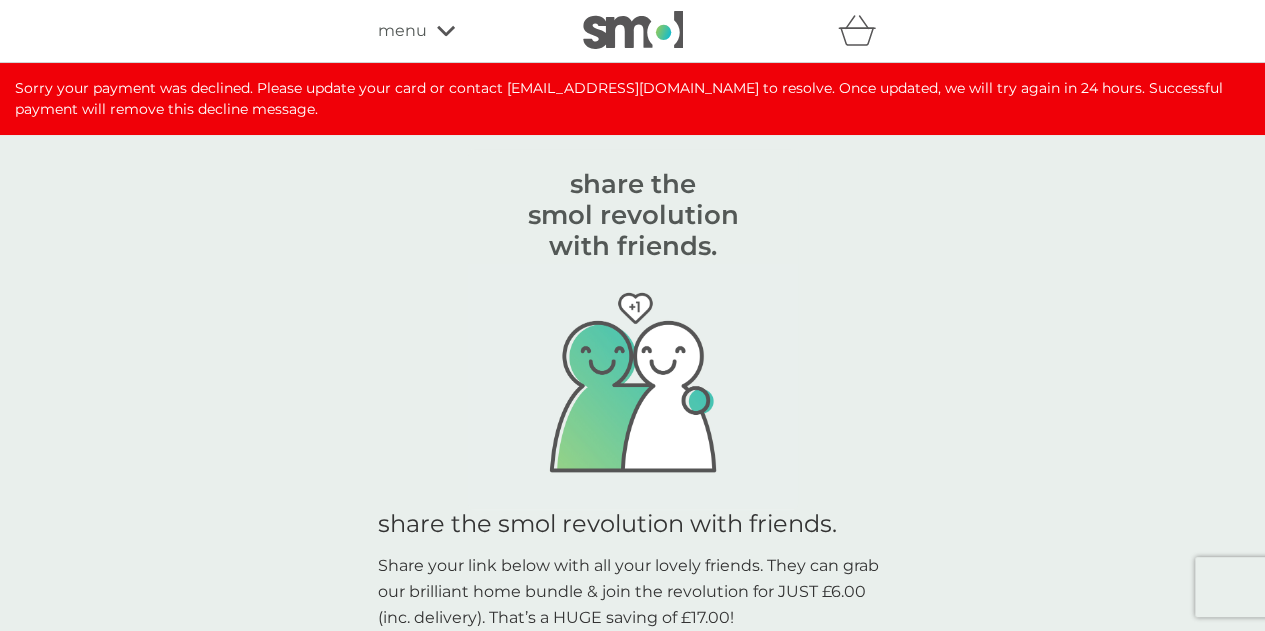 click on "Sorry your payment was declined. Please update your card or contact help@smolproducts.com to resolve. Once updated, we will try again in 24 hours. Successful payment will remove this decline message." at bounding box center (632, 99) 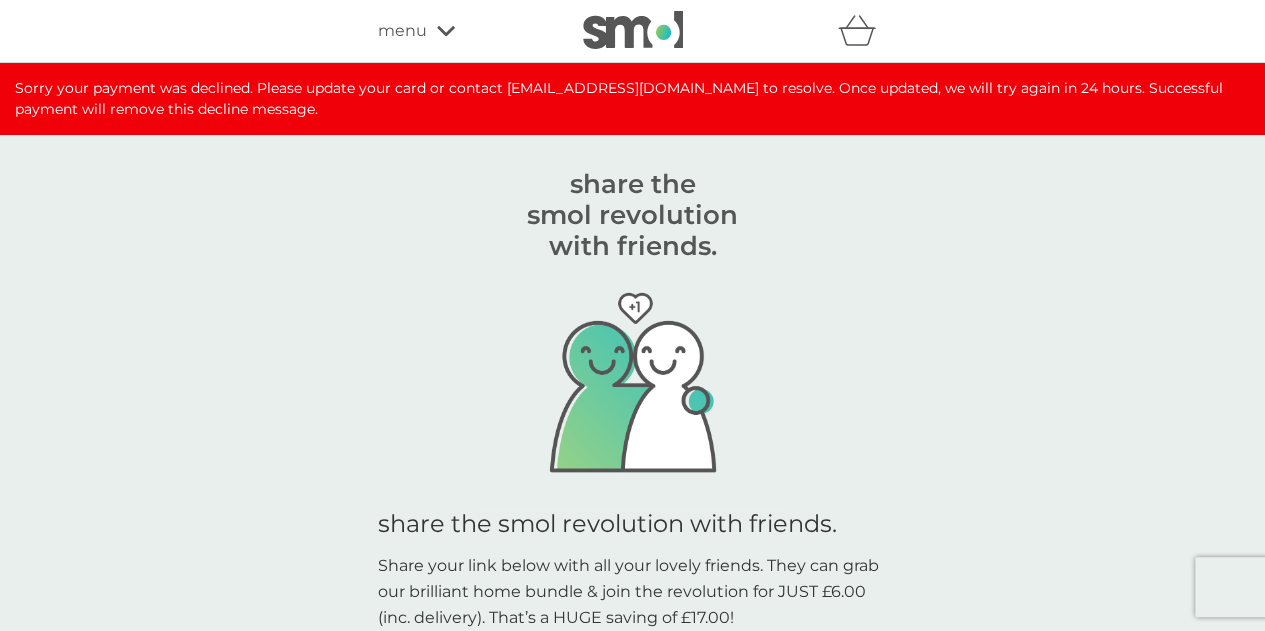 click on "menu" at bounding box center [402, 31] 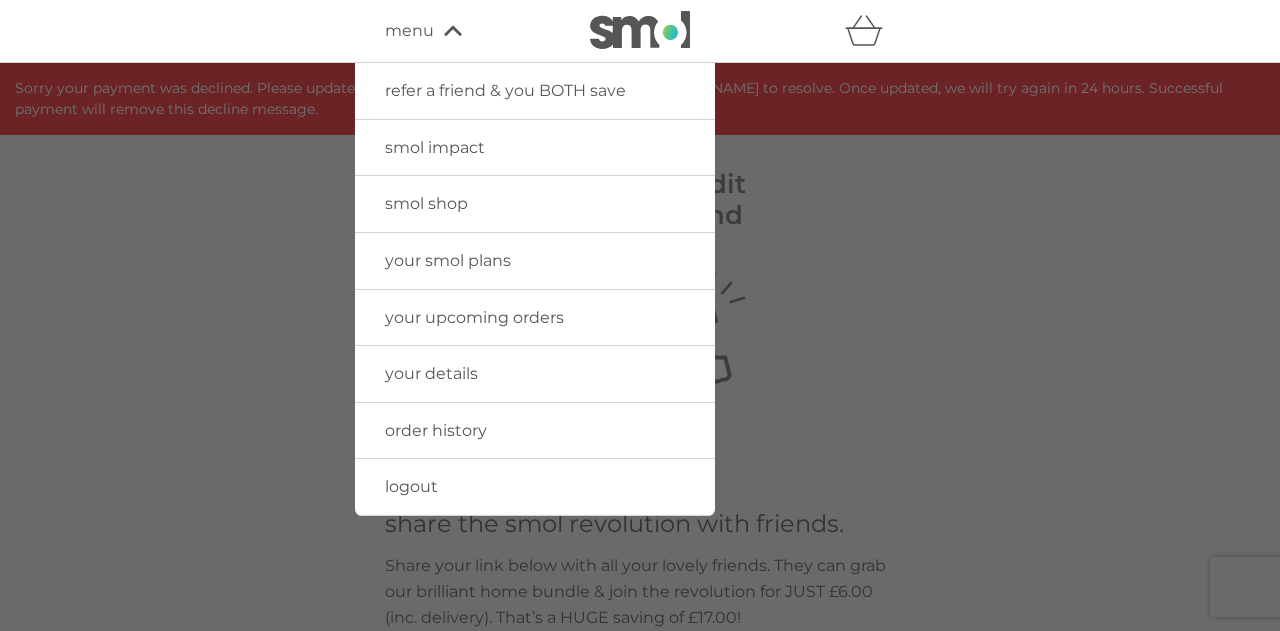 click on "your smol plans" at bounding box center (535, 261) 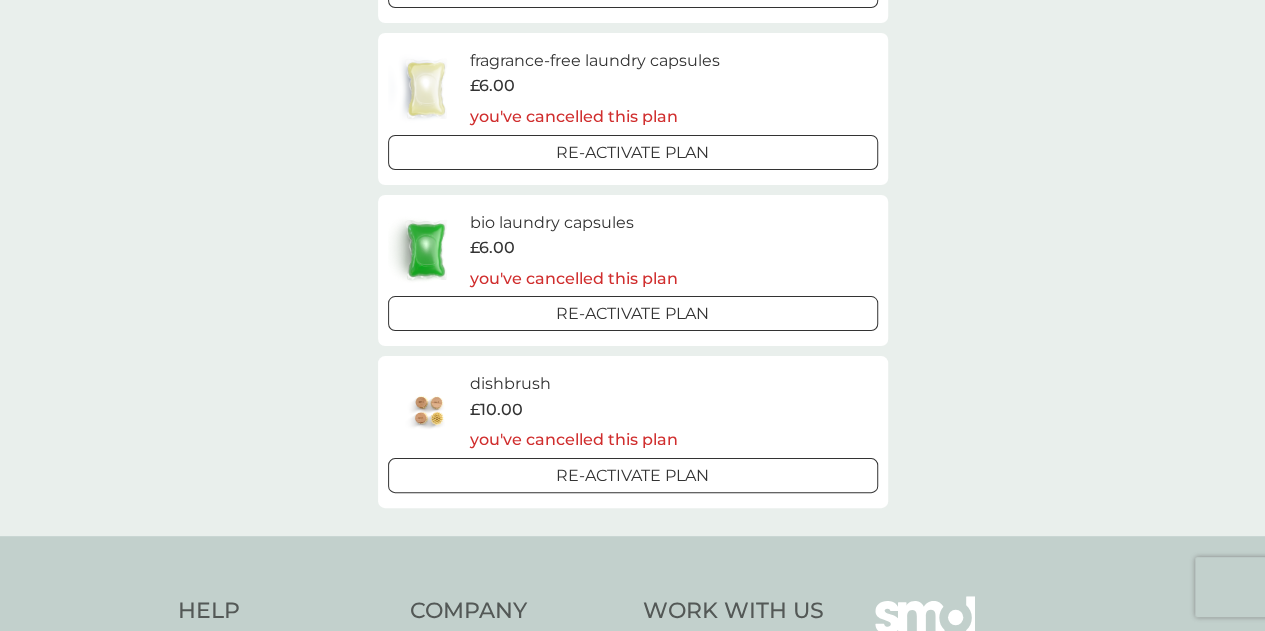 scroll, scrollTop: 933, scrollLeft: 0, axis: vertical 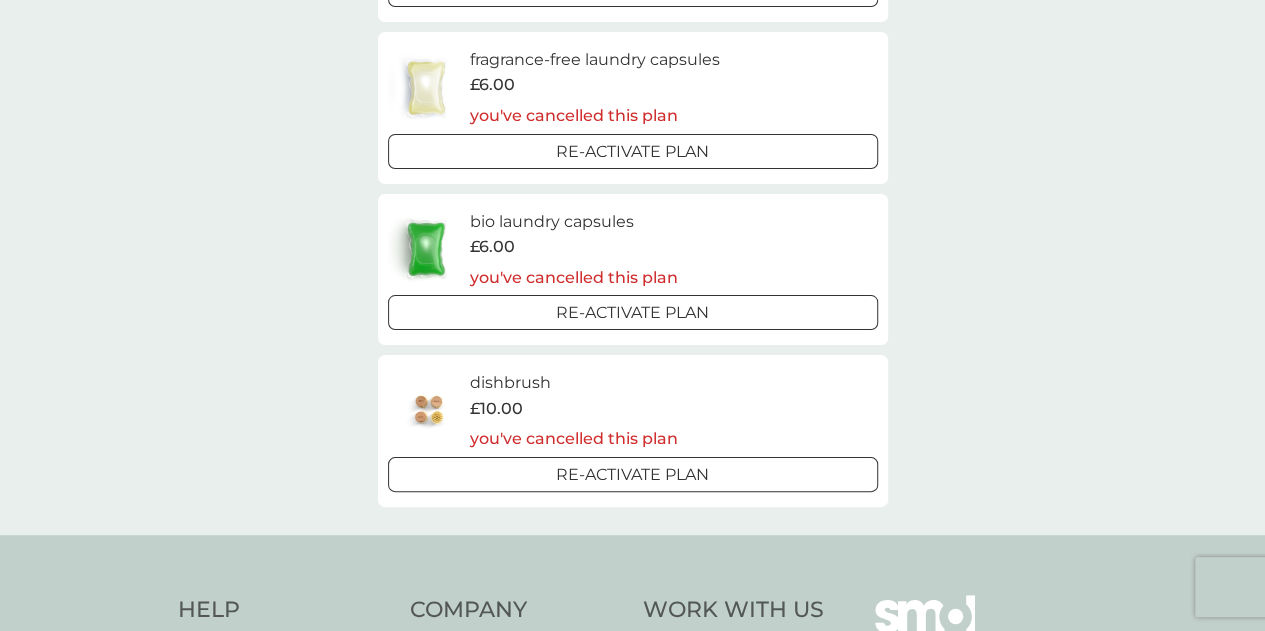 click on "Re-activate Plan" at bounding box center (633, 312) 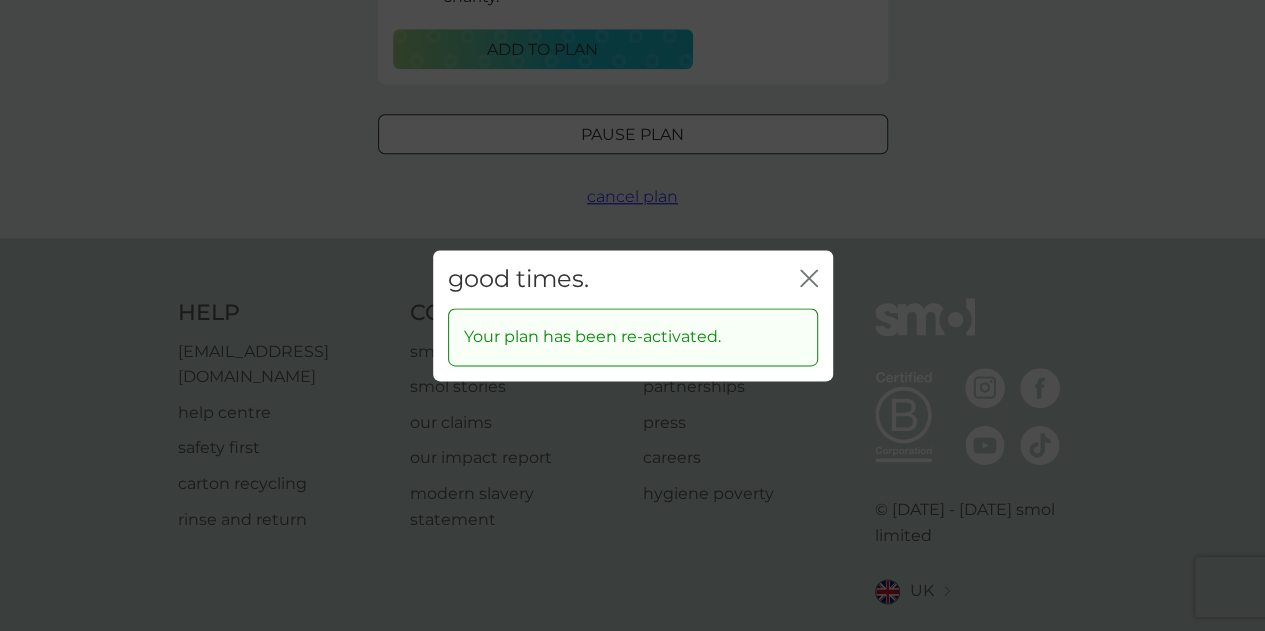 scroll, scrollTop: 0, scrollLeft: 0, axis: both 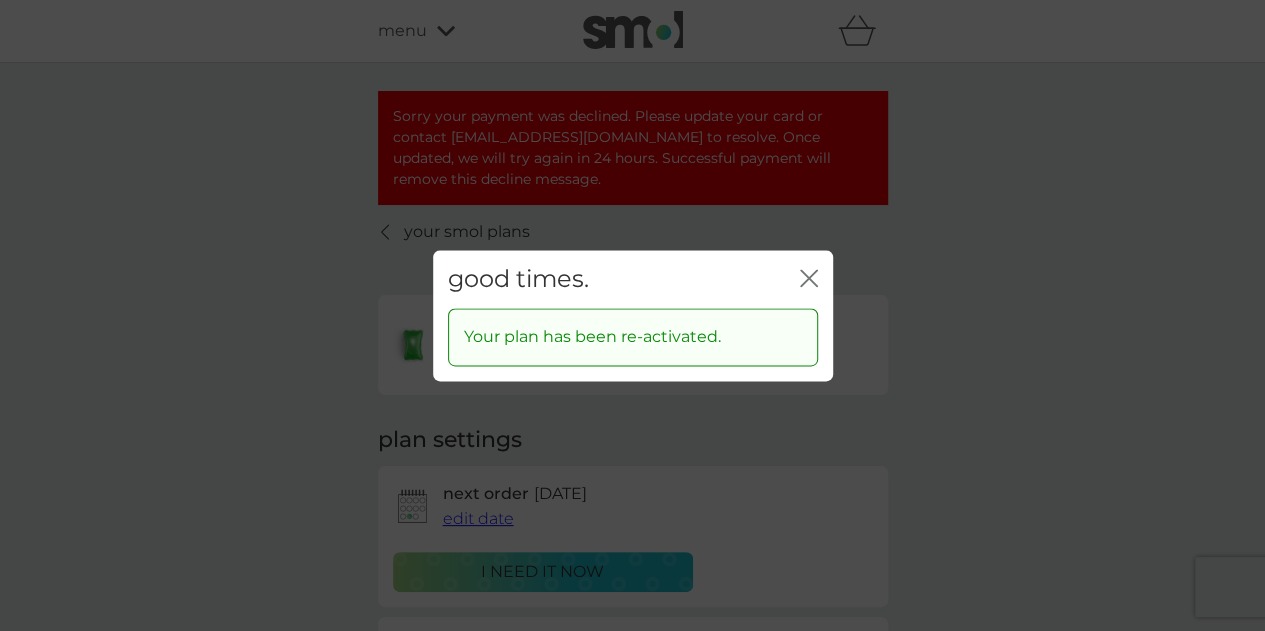 click 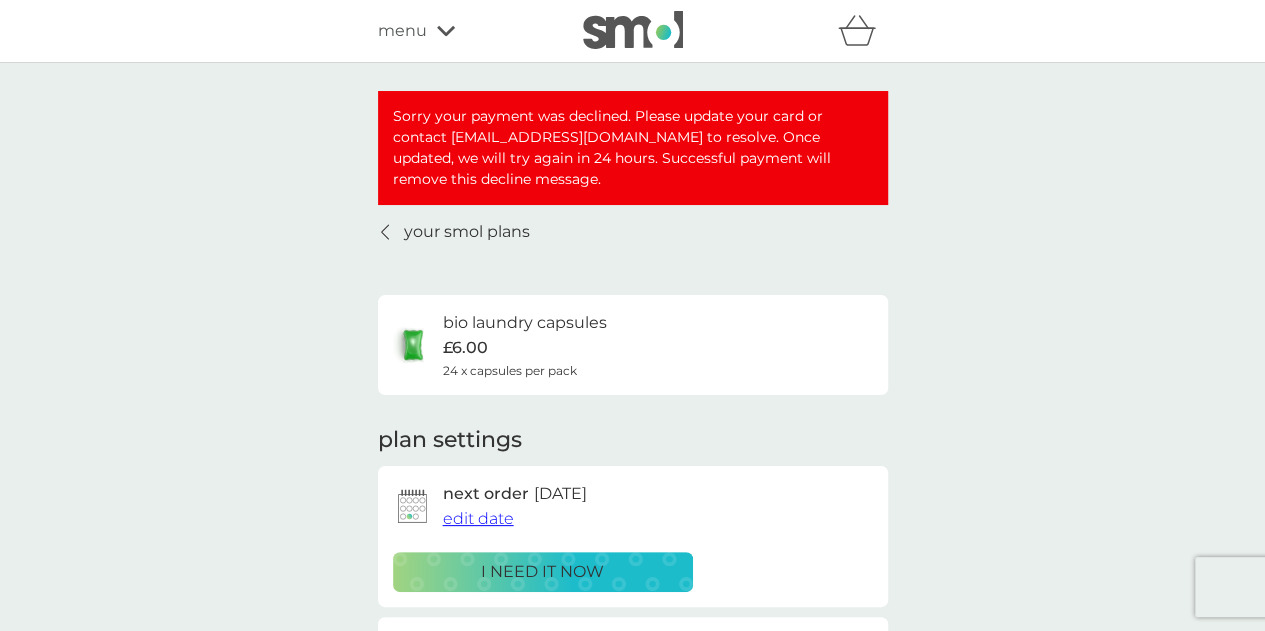 click on "Sorry your payment was declined. Please update your card or contact help@smolproducts.com to resolve. Once updated, we will try again in 24 hours. Successful payment will remove this decline message." at bounding box center (633, 148) 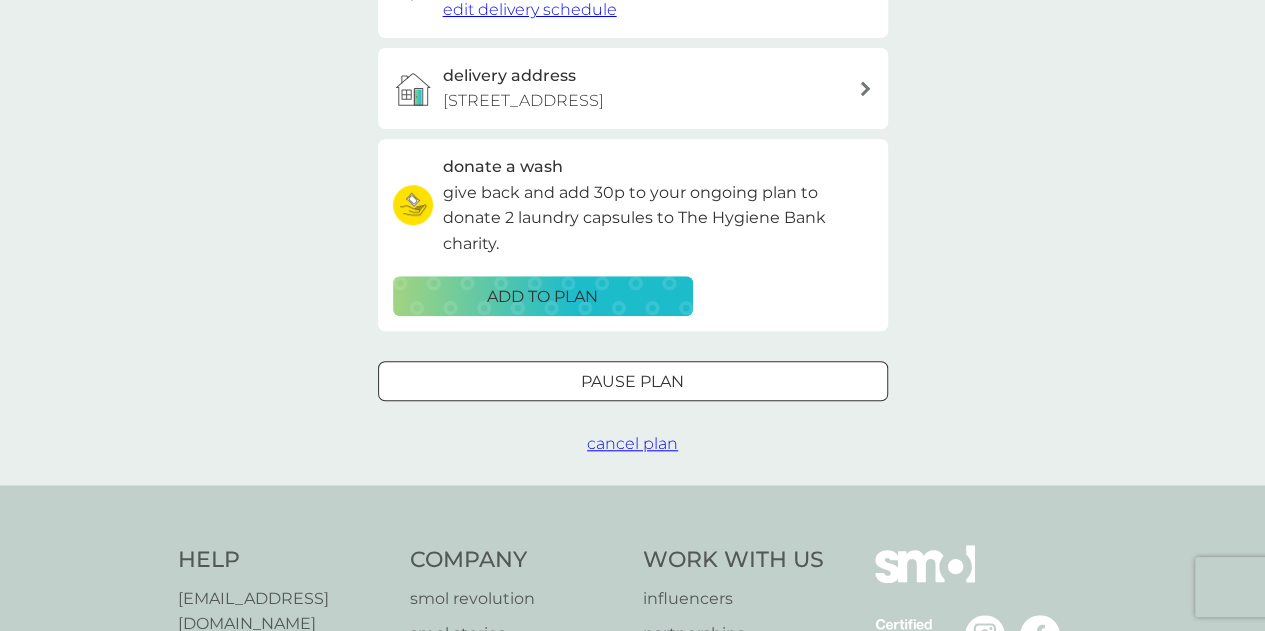 scroll, scrollTop: 685, scrollLeft: 0, axis: vertical 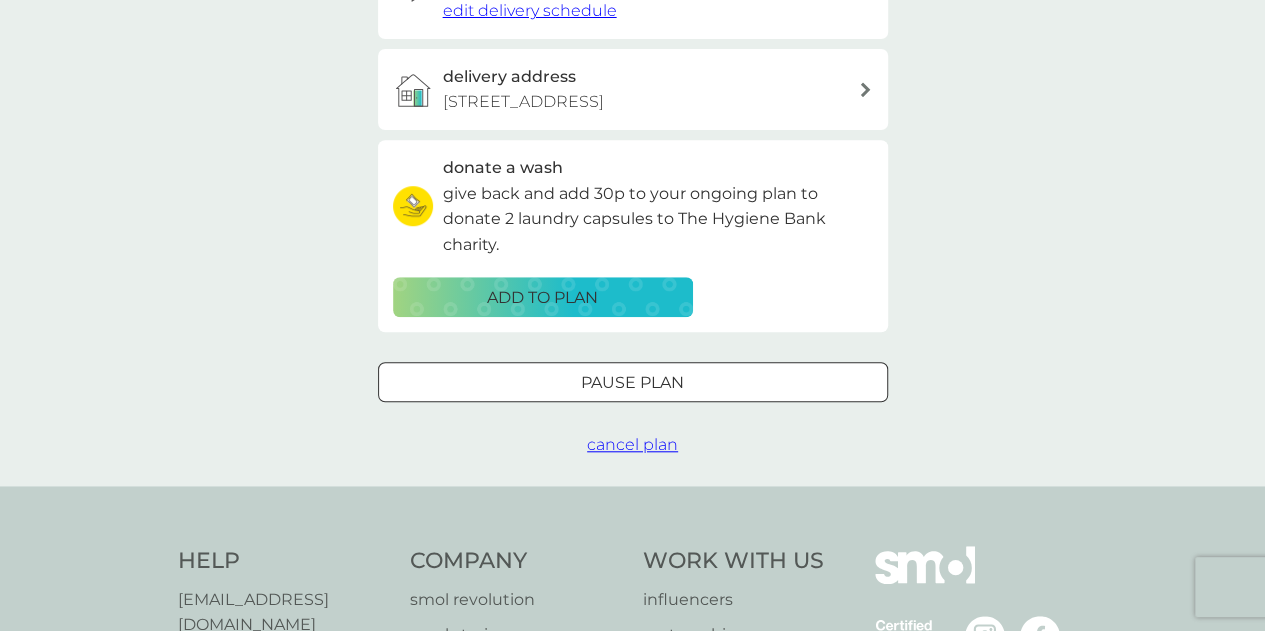 click on "ADD TO PLAN" at bounding box center (543, 298) 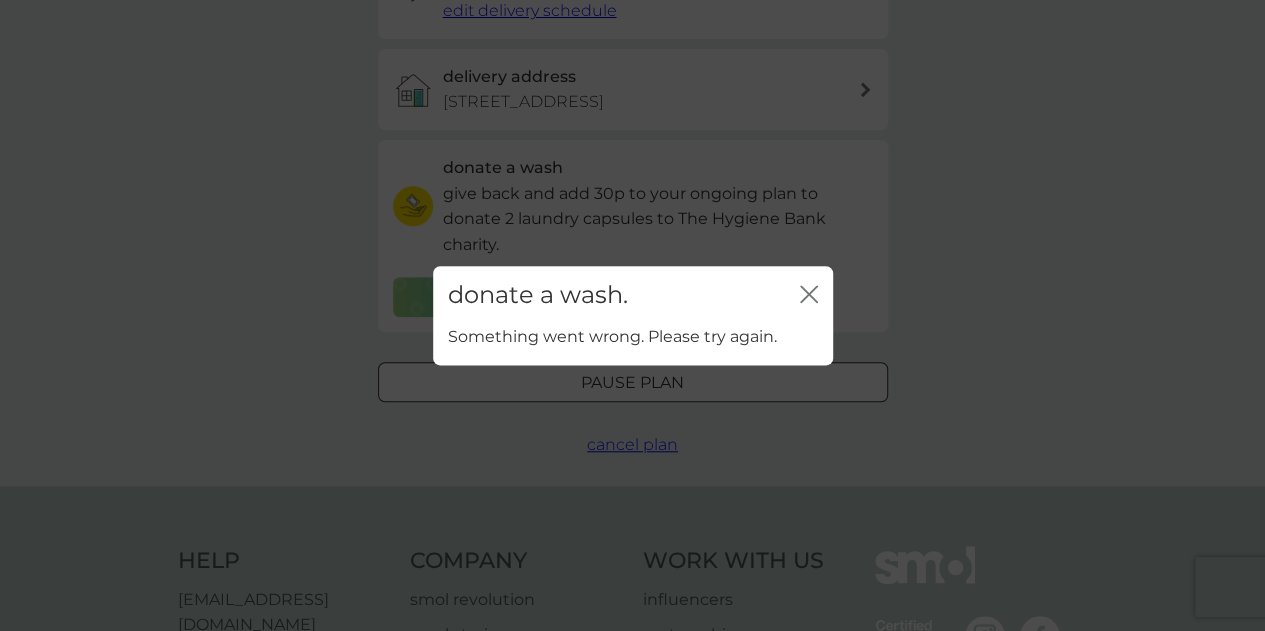 click on "close" 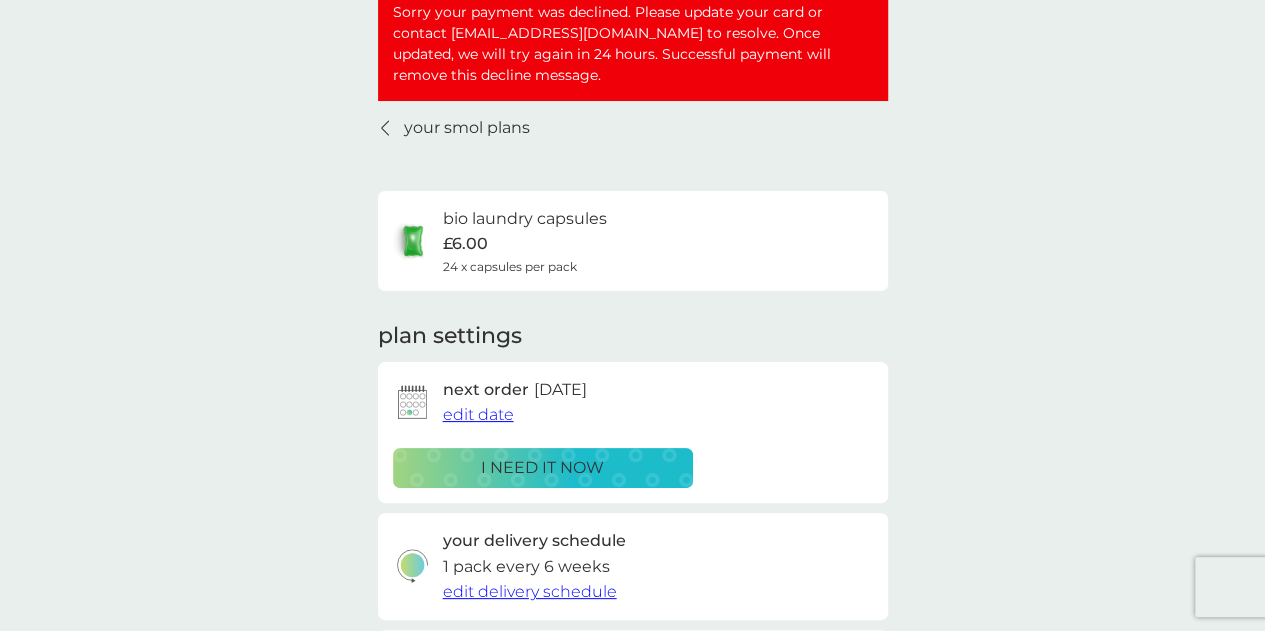 scroll, scrollTop: 0, scrollLeft: 0, axis: both 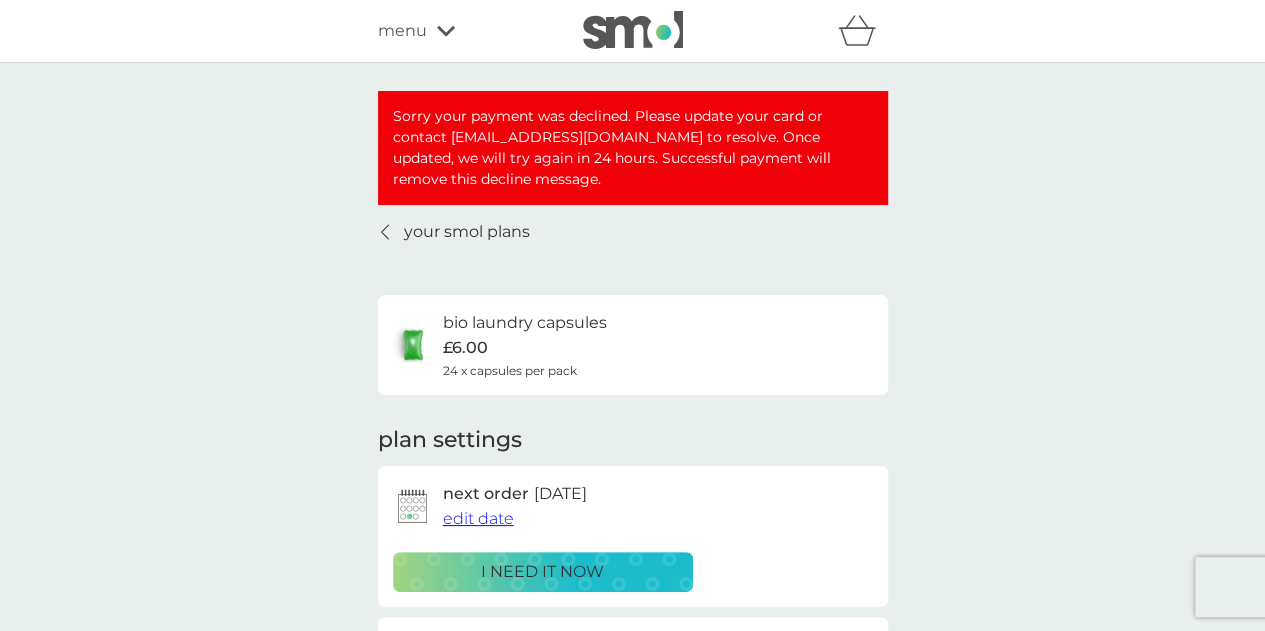 click 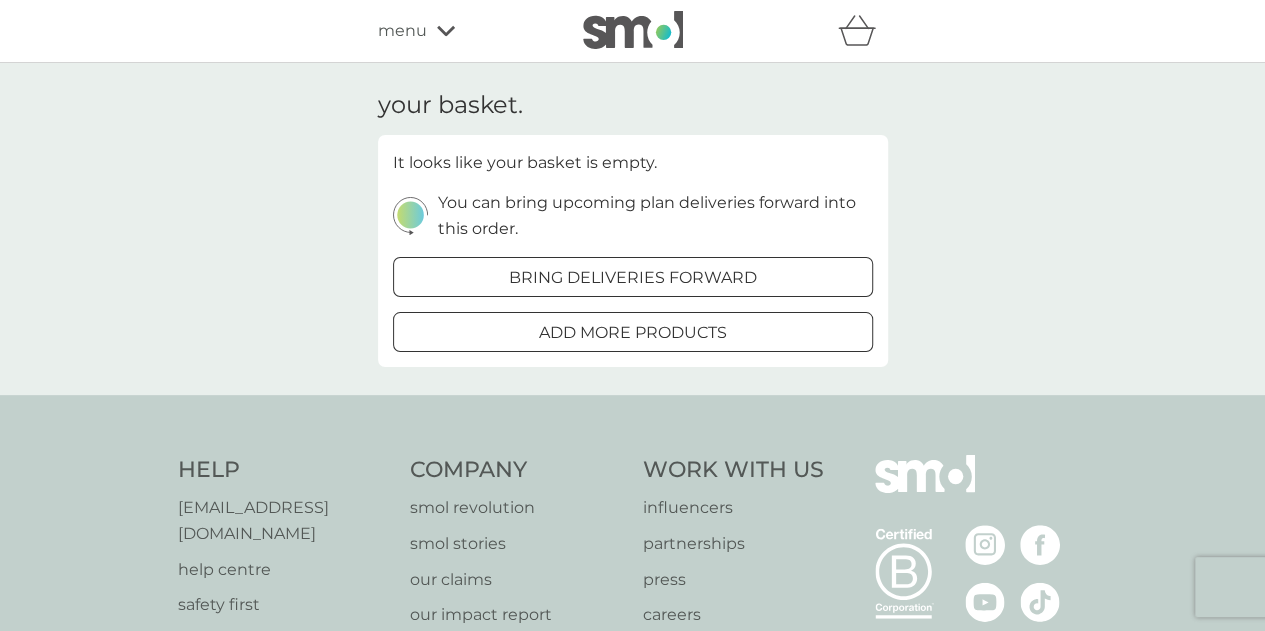 click on "menu" at bounding box center (463, 31) 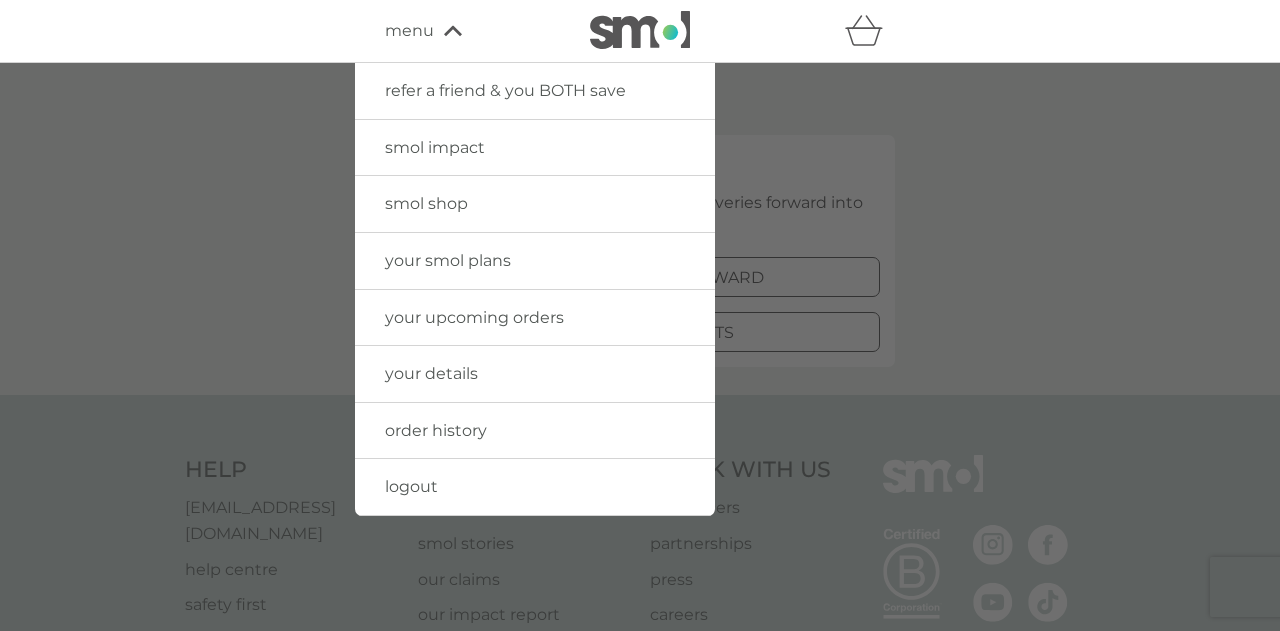 click at bounding box center (640, 30) 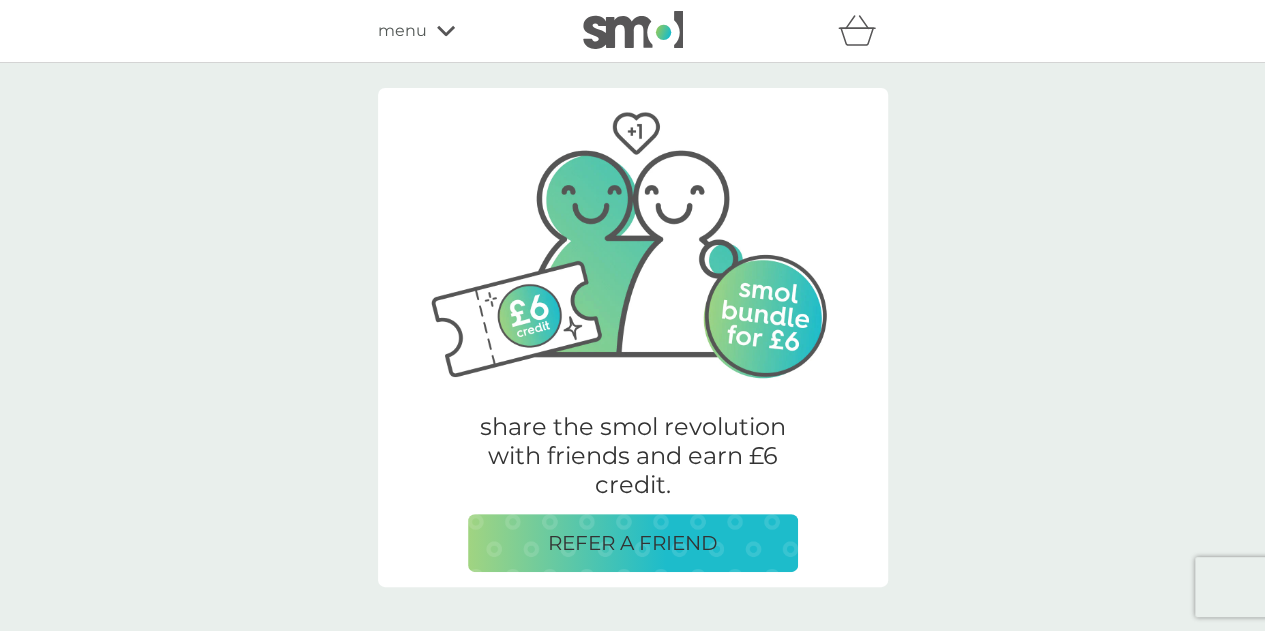 click on "menu" at bounding box center [402, 31] 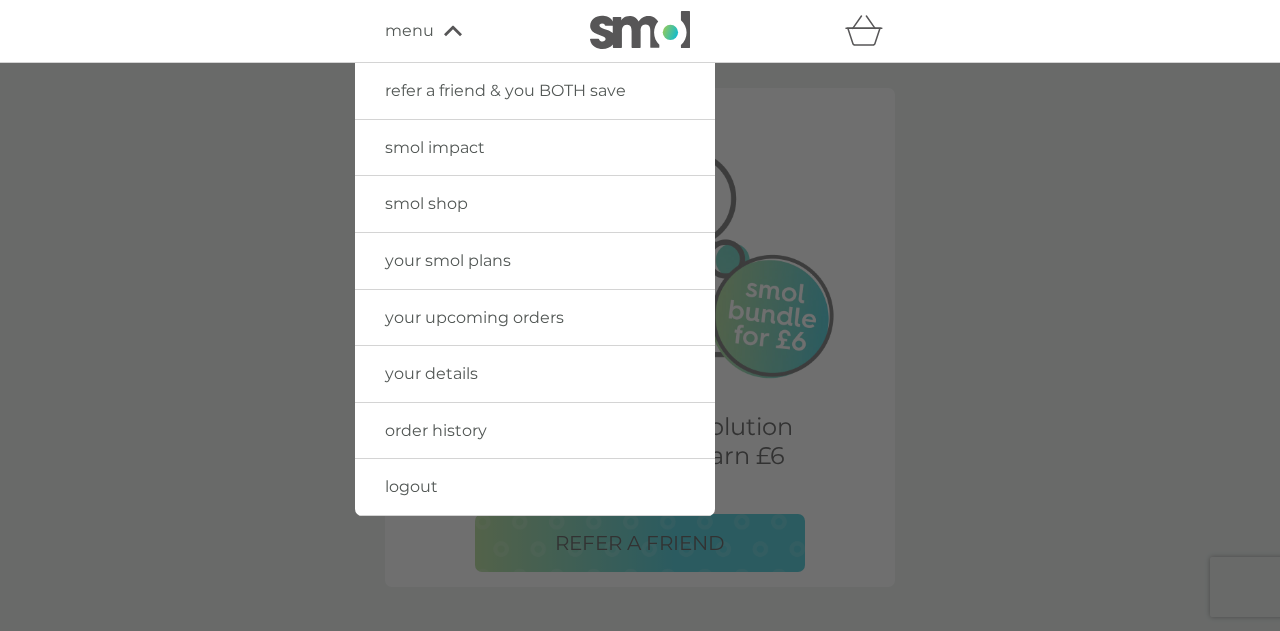 click on "your details" at bounding box center [535, 374] 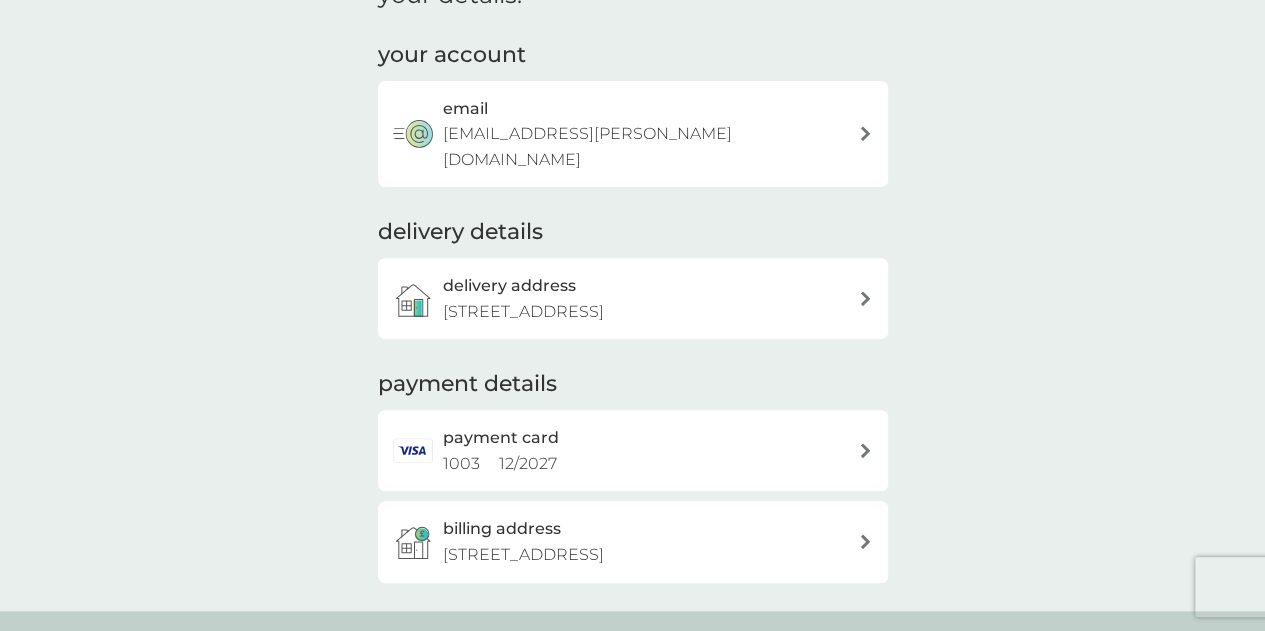 scroll, scrollTop: 381, scrollLeft: 0, axis: vertical 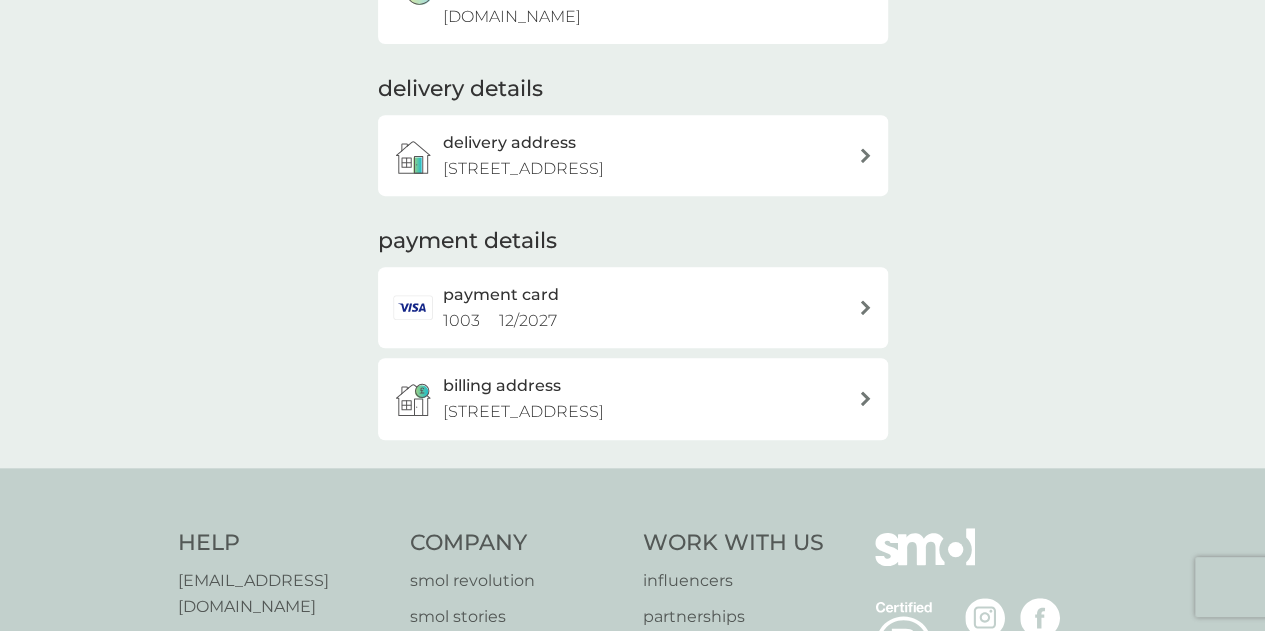 click on "payment card 1003   12 / 2027" at bounding box center [643, 307] 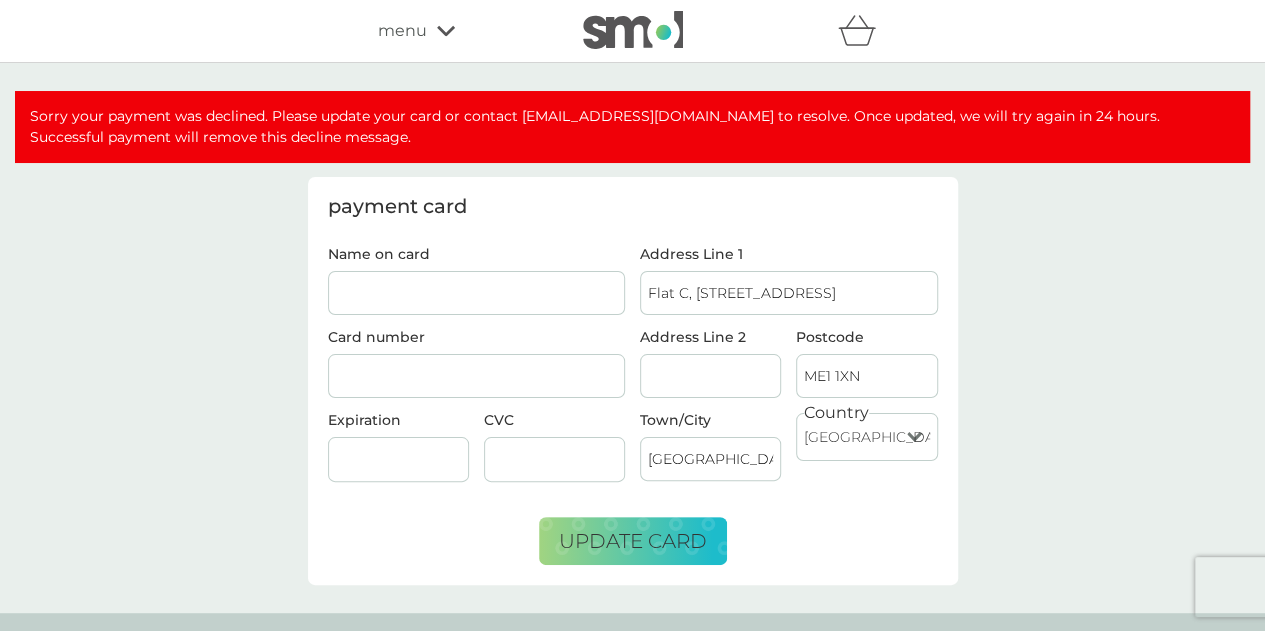 click on "Name on card" at bounding box center [477, 293] 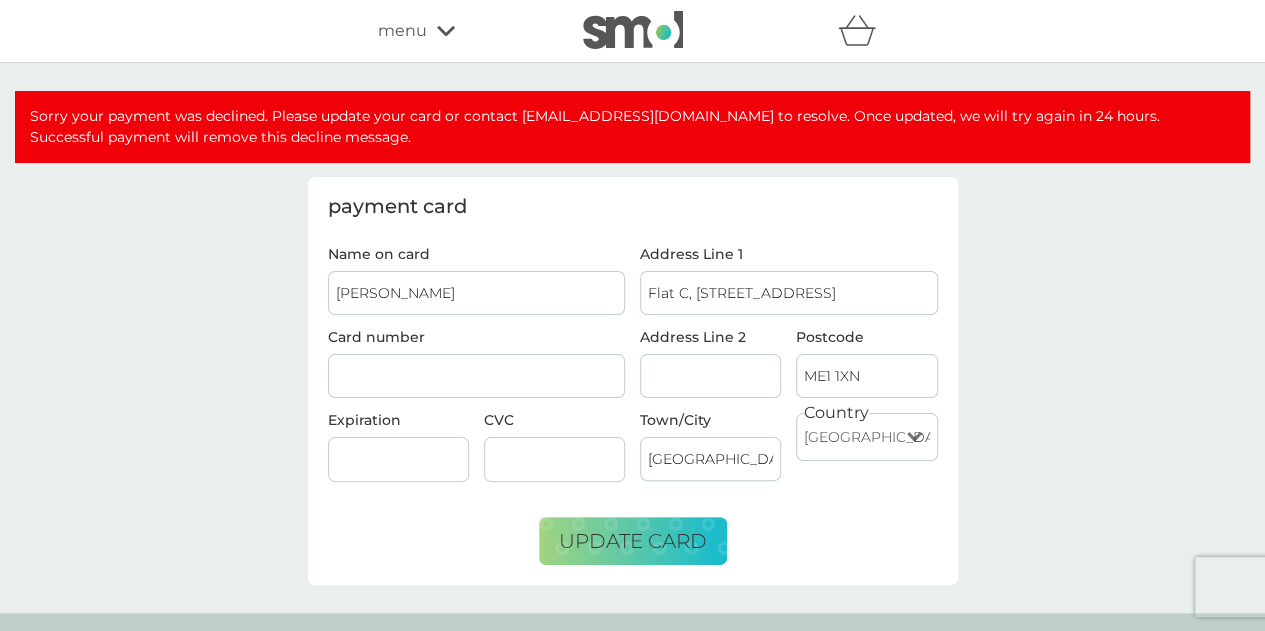 type on "Grace Duffy" 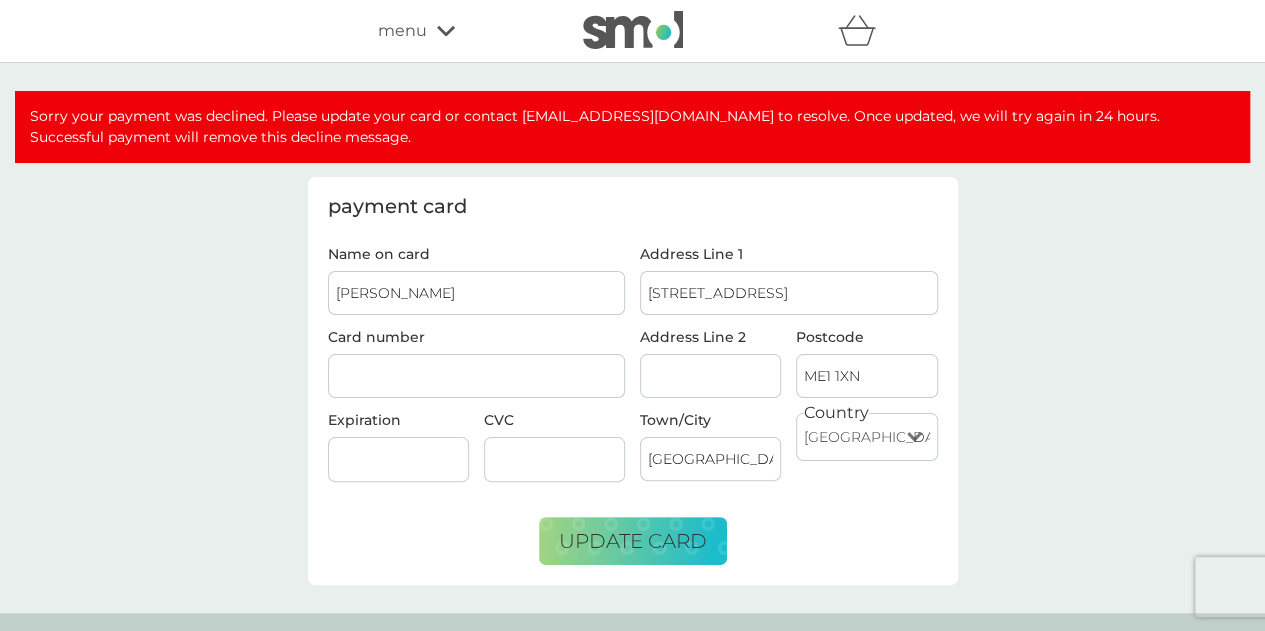 type on "27 Delce ROAD" 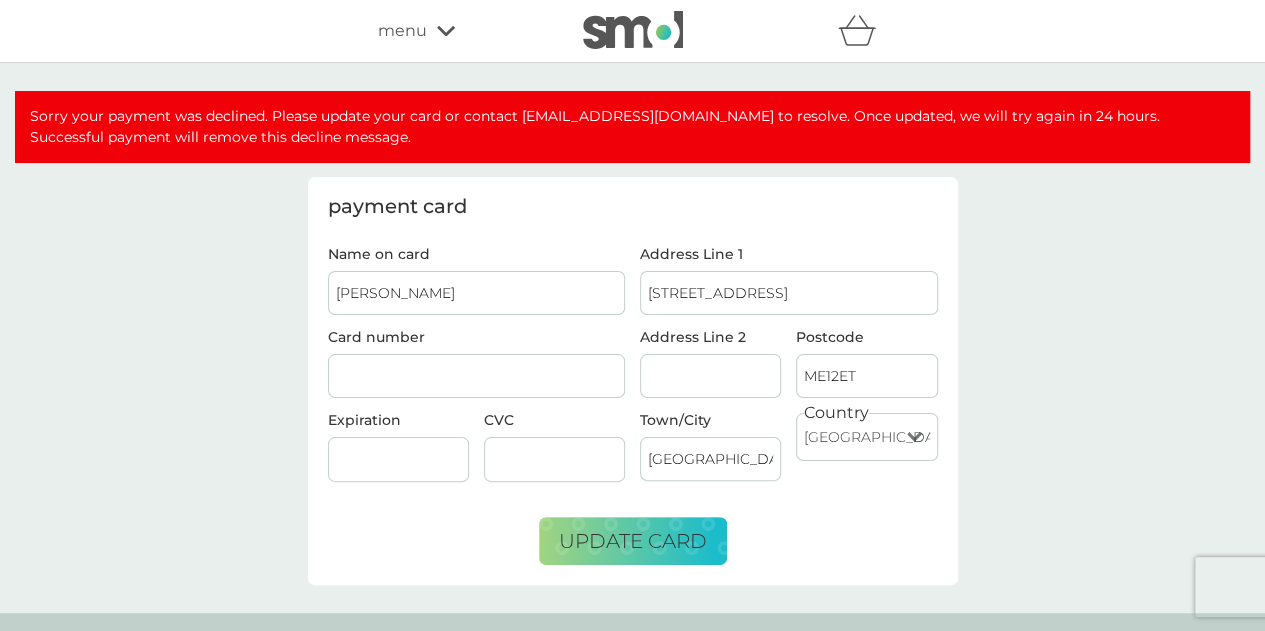 type on "ME12ET" 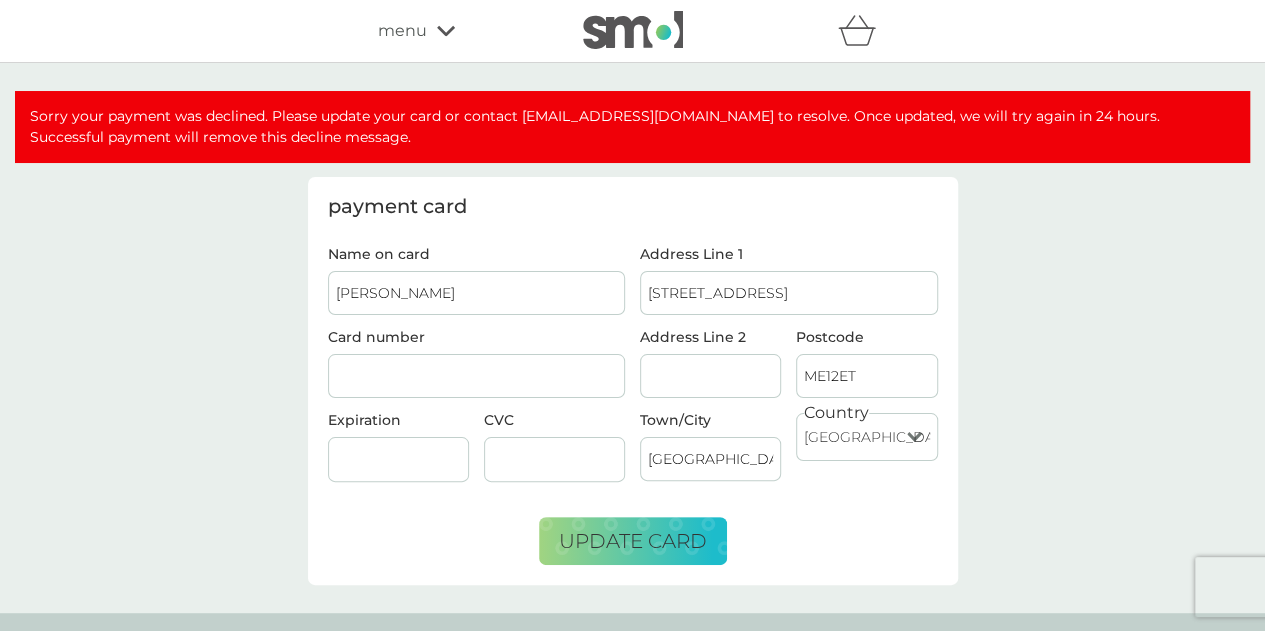 click on "Address Line 2" at bounding box center (710, 376) 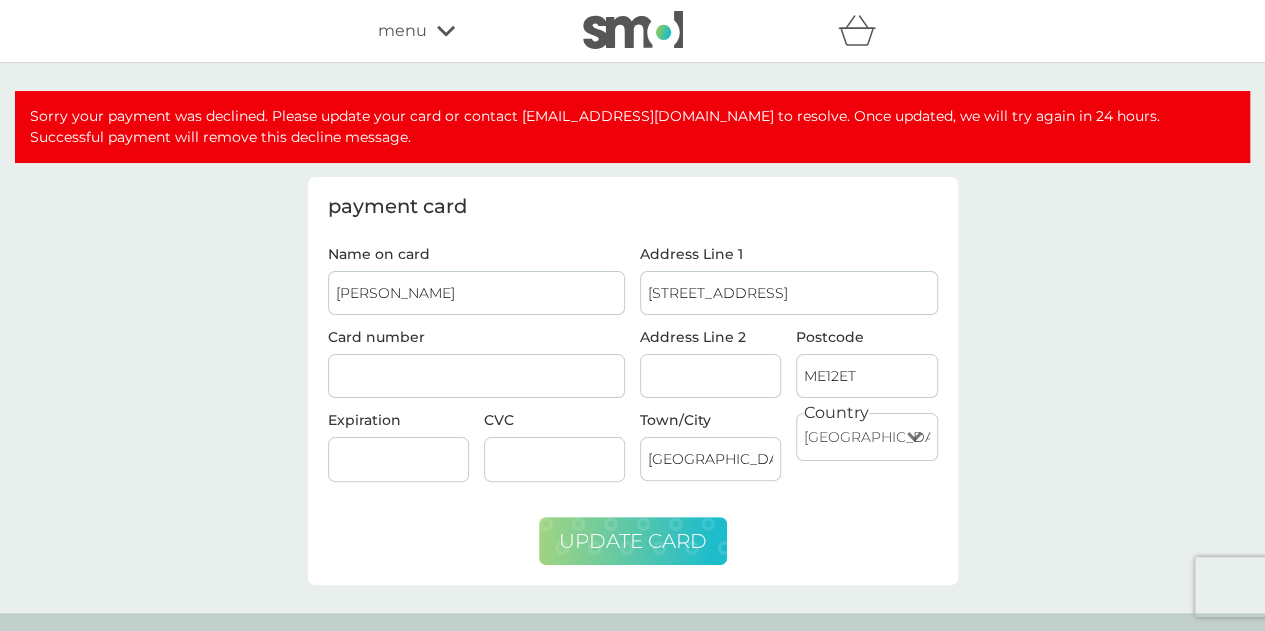 click on "update card" at bounding box center [633, 541] 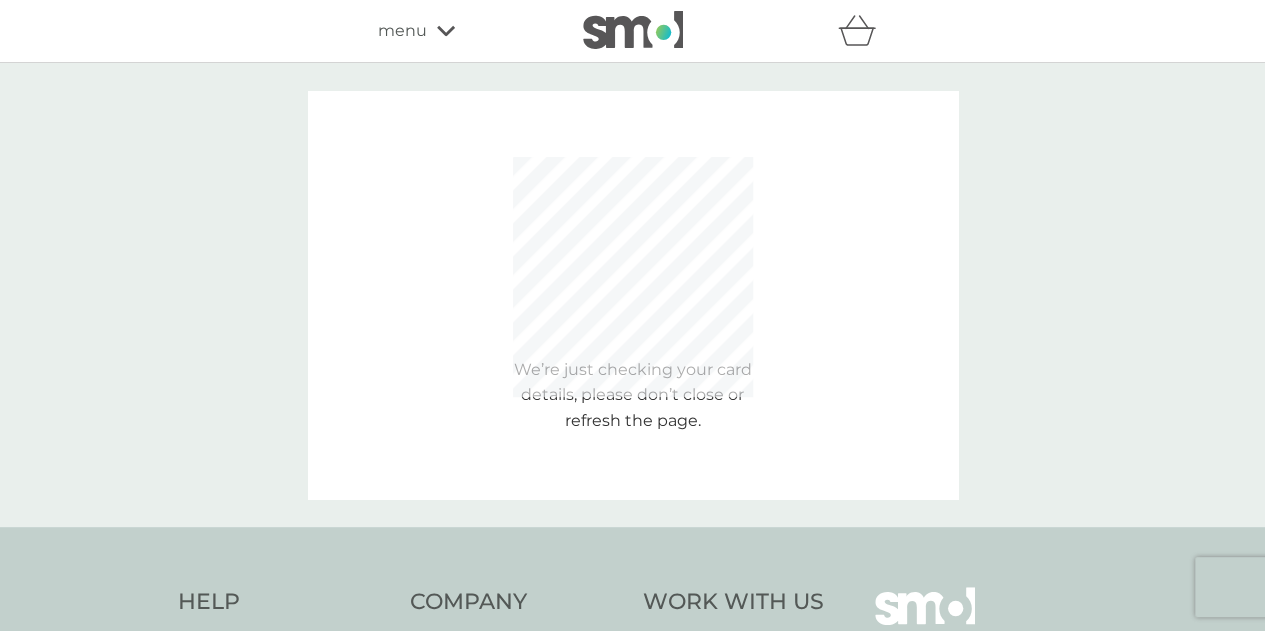 type 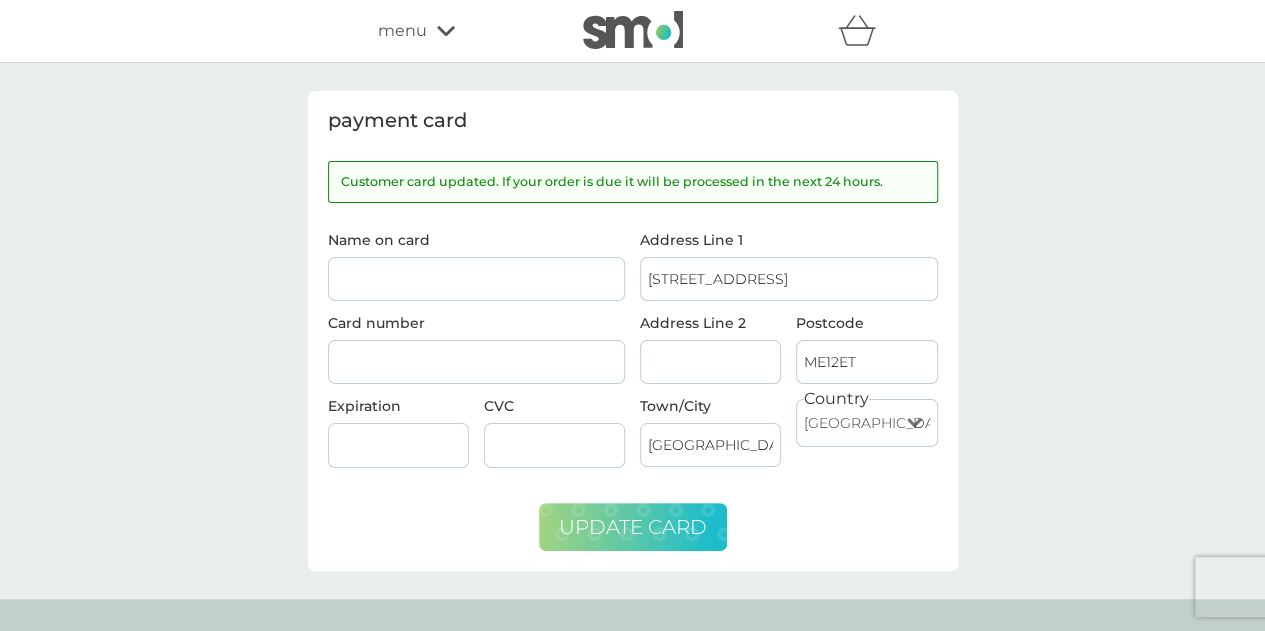 click on "menu" at bounding box center (463, 31) 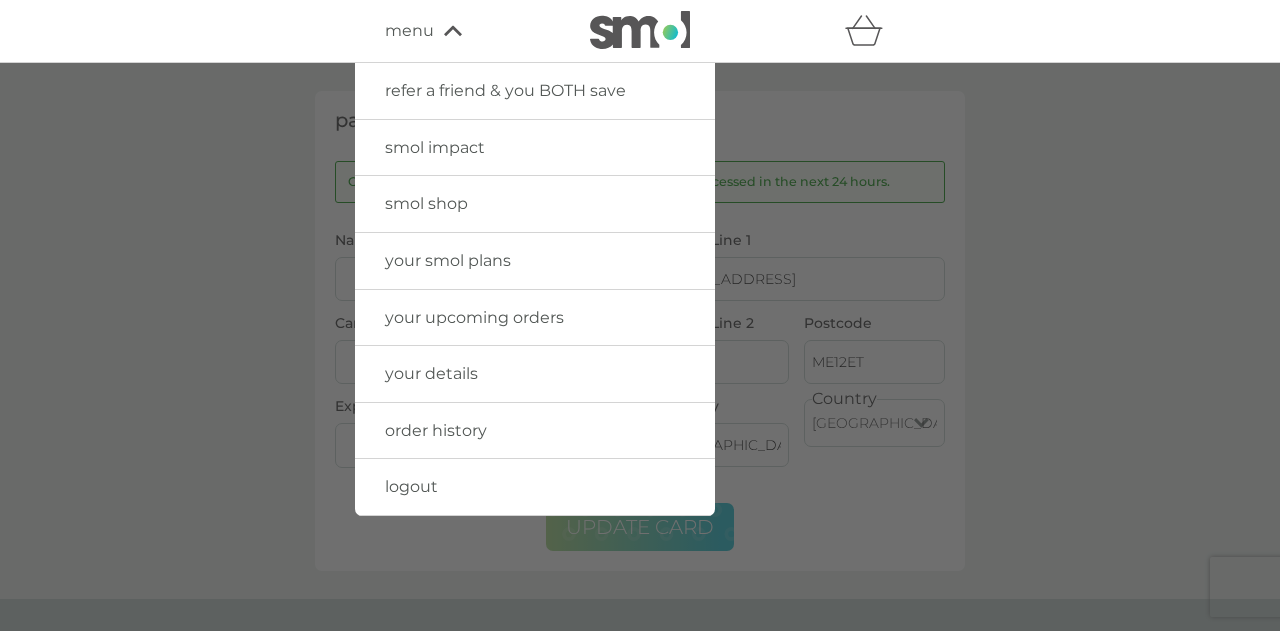 click on "your smol plans" at bounding box center (448, 260) 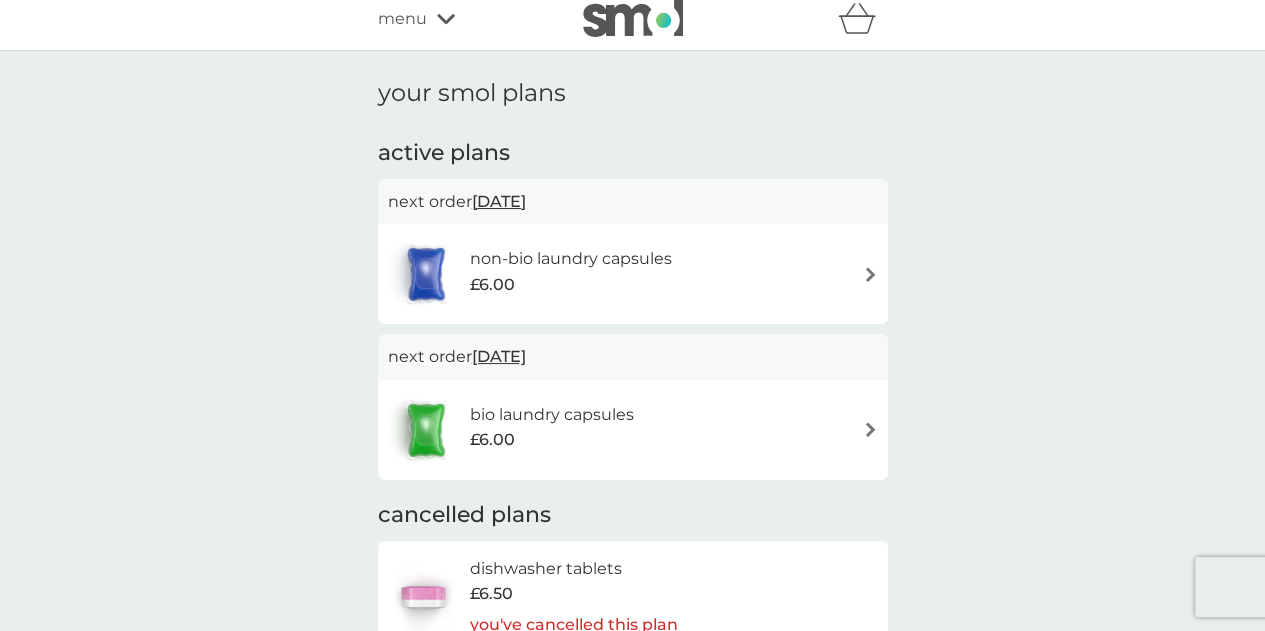 scroll, scrollTop: 0, scrollLeft: 0, axis: both 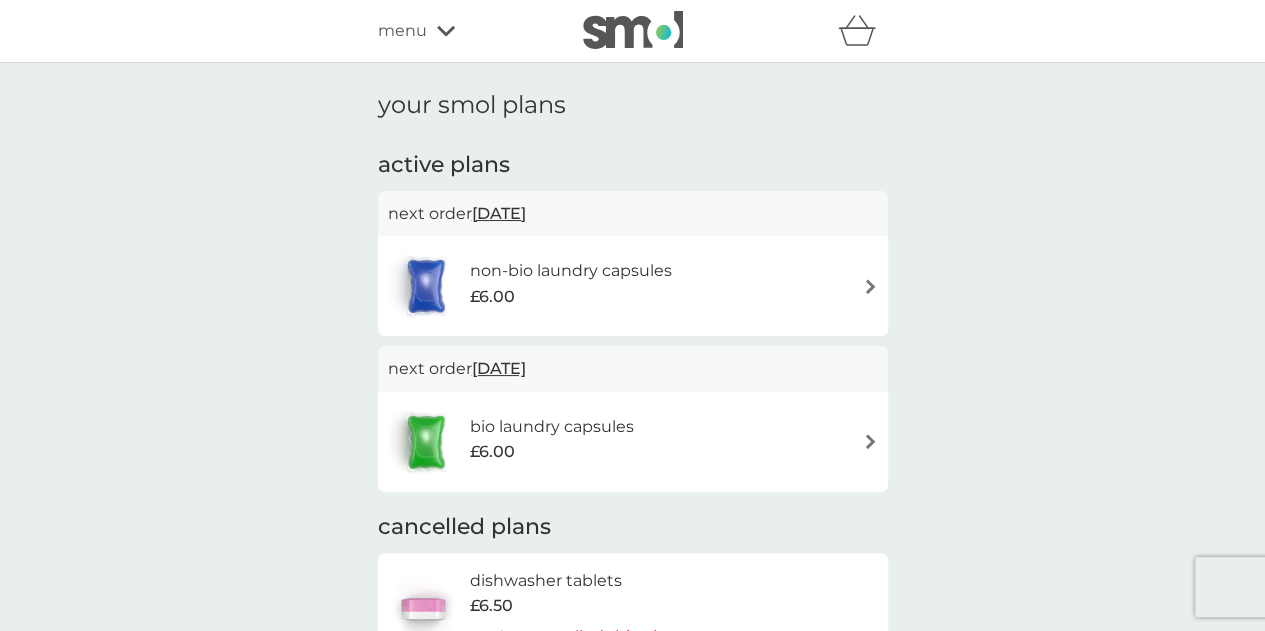click 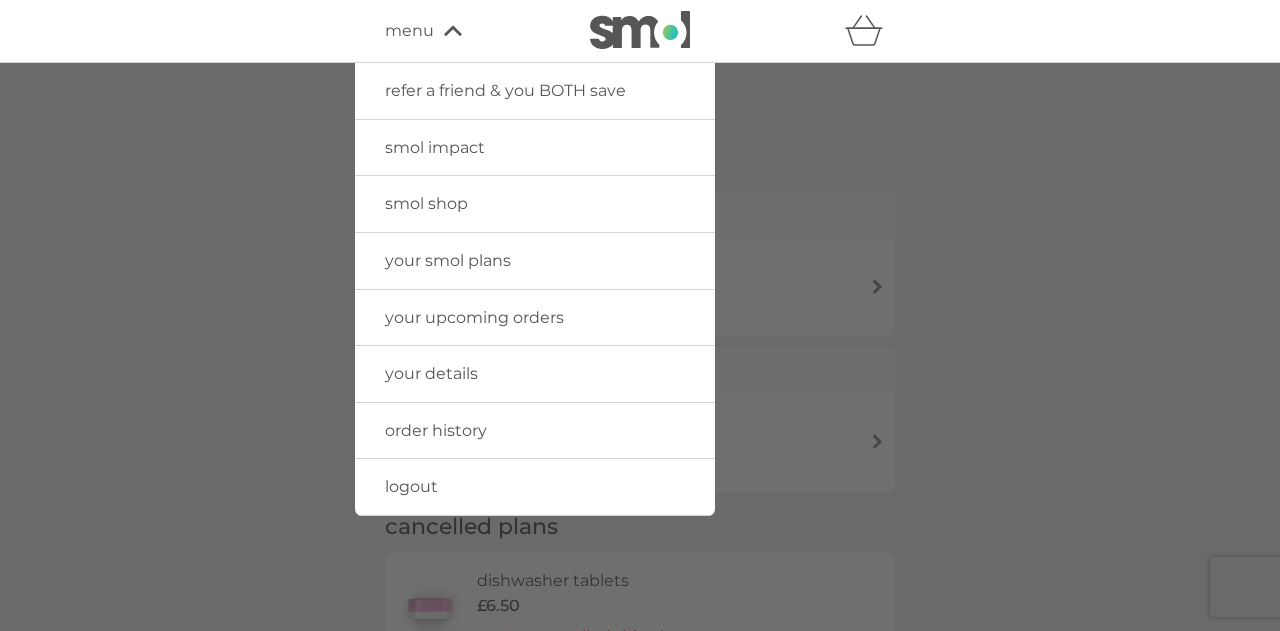 click on "your details" at bounding box center [431, 373] 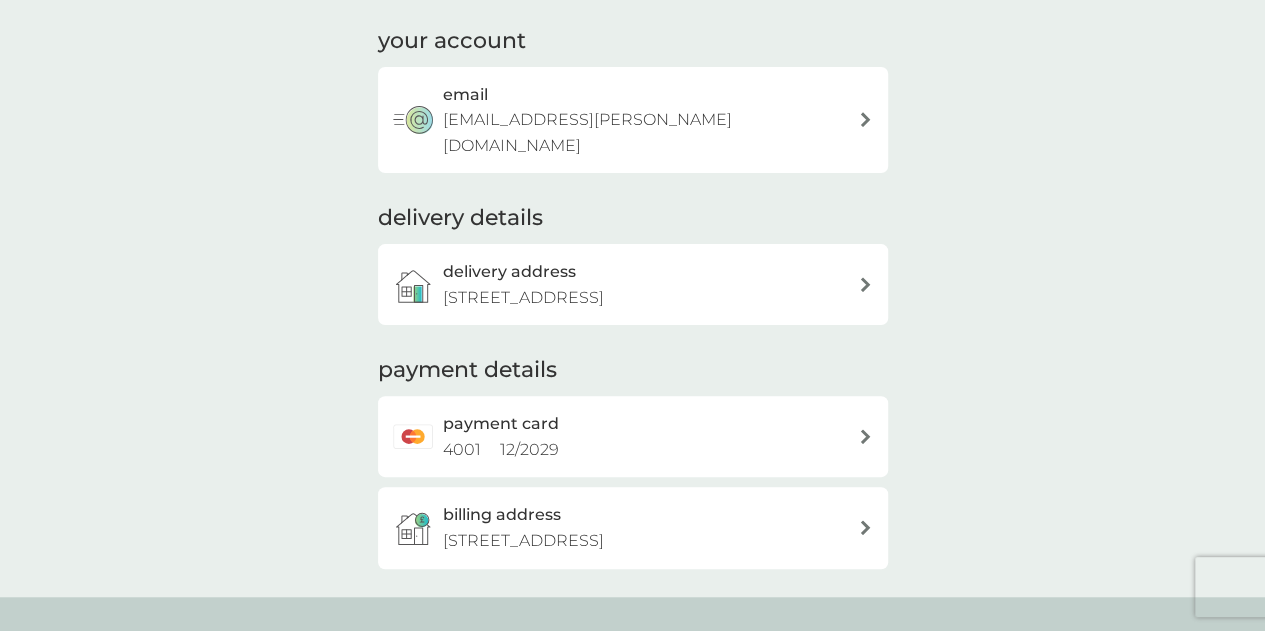 scroll, scrollTop: 123, scrollLeft: 0, axis: vertical 